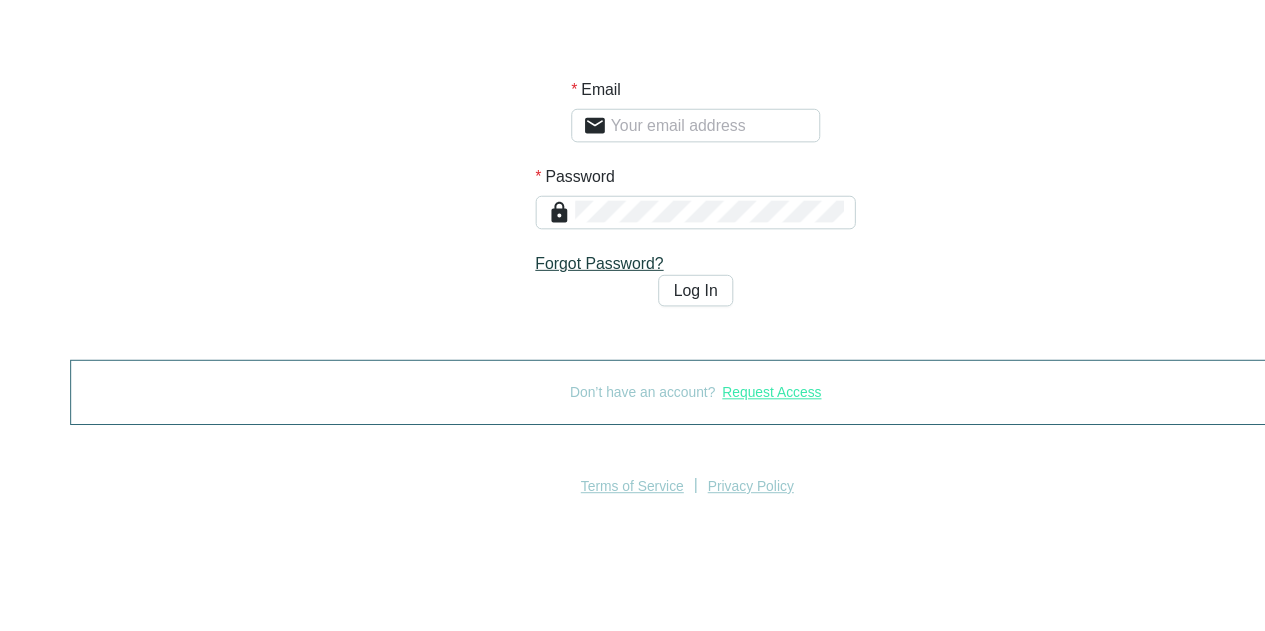 scroll, scrollTop: 0, scrollLeft: 0, axis: both 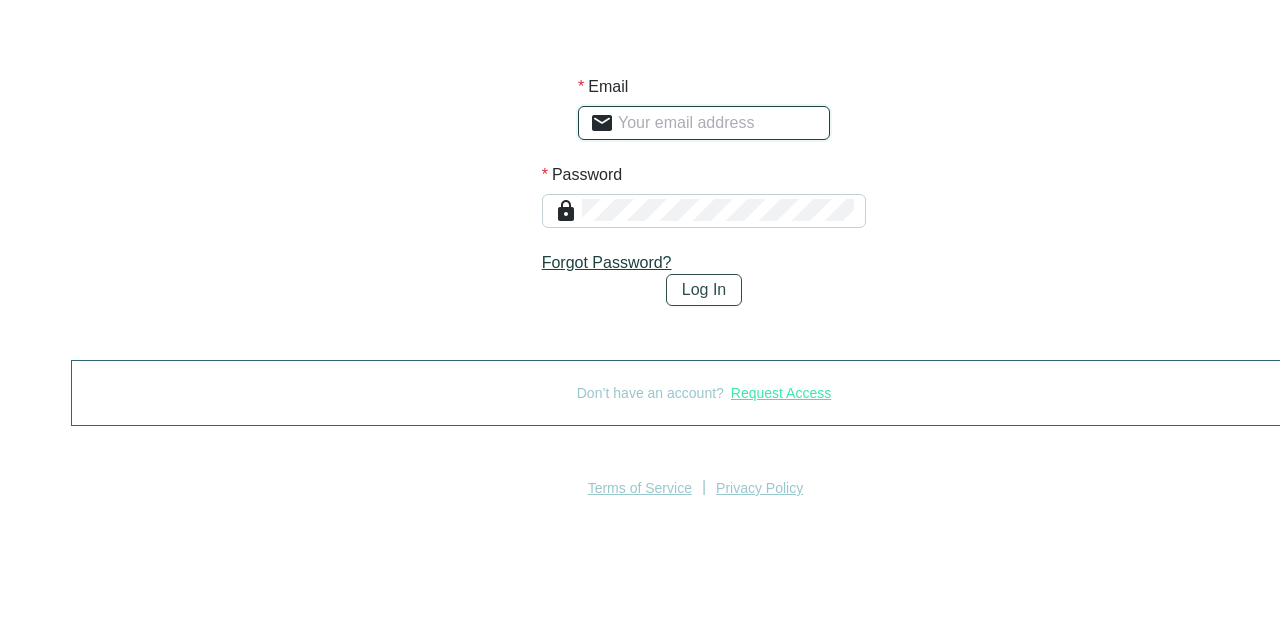 type on "[EMAIL]" 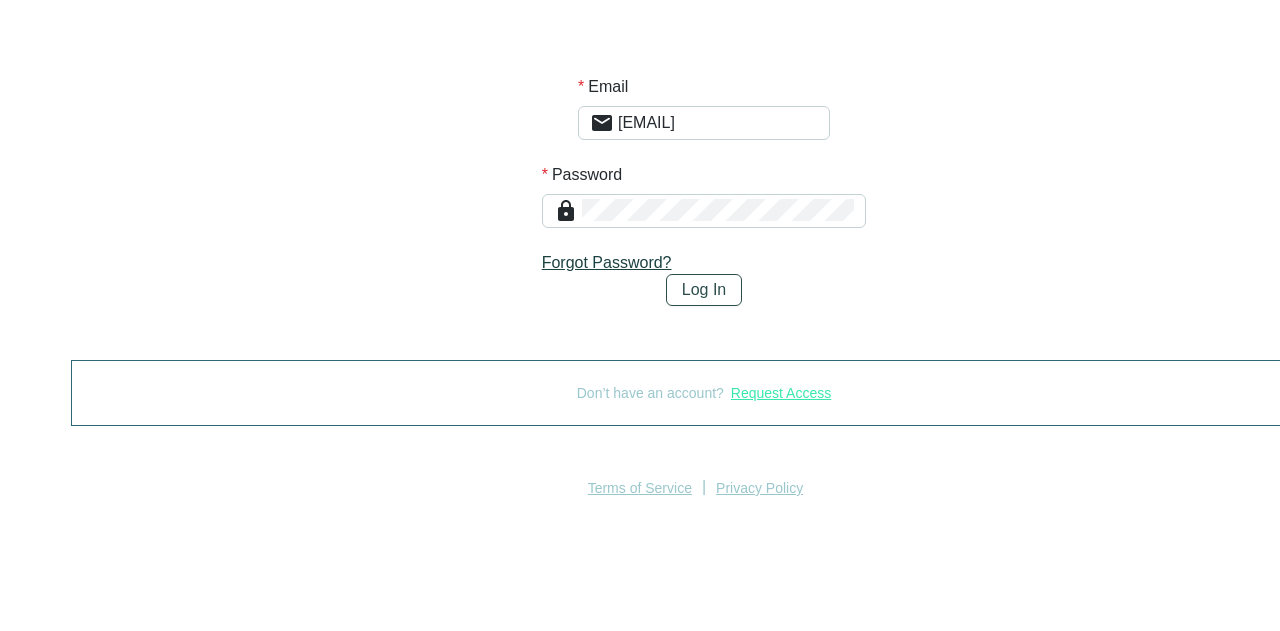 click on "Log In" at bounding box center (704, 290) 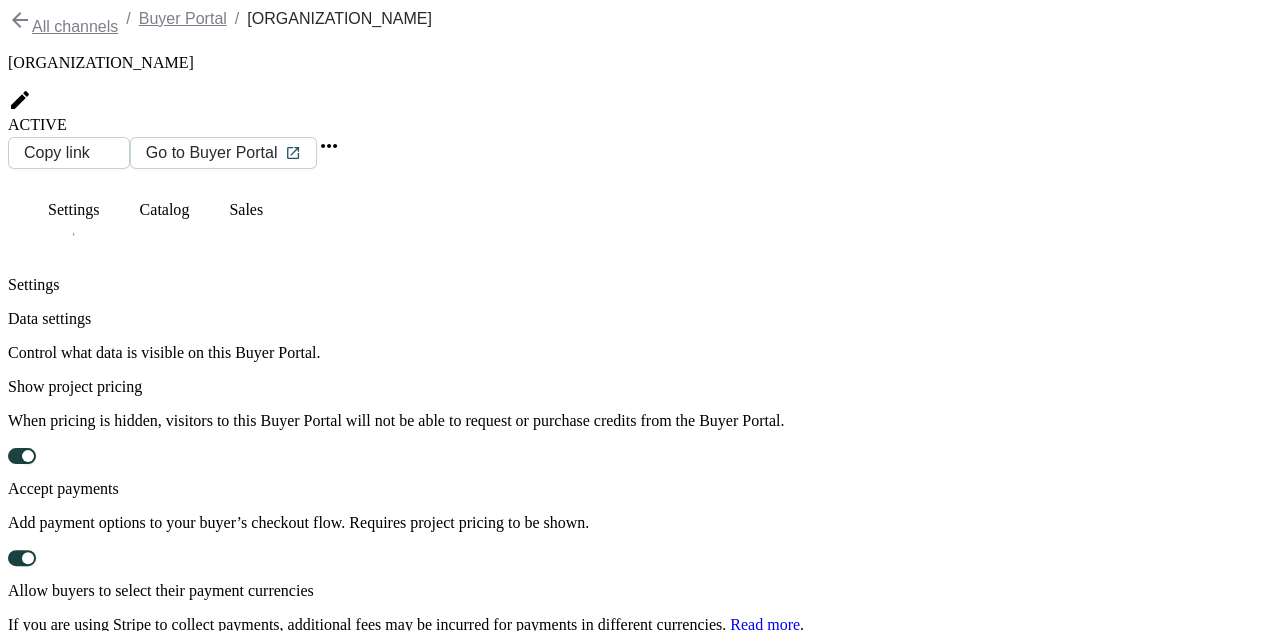 click on "Buyer Portal" at bounding box center [48, 3672] 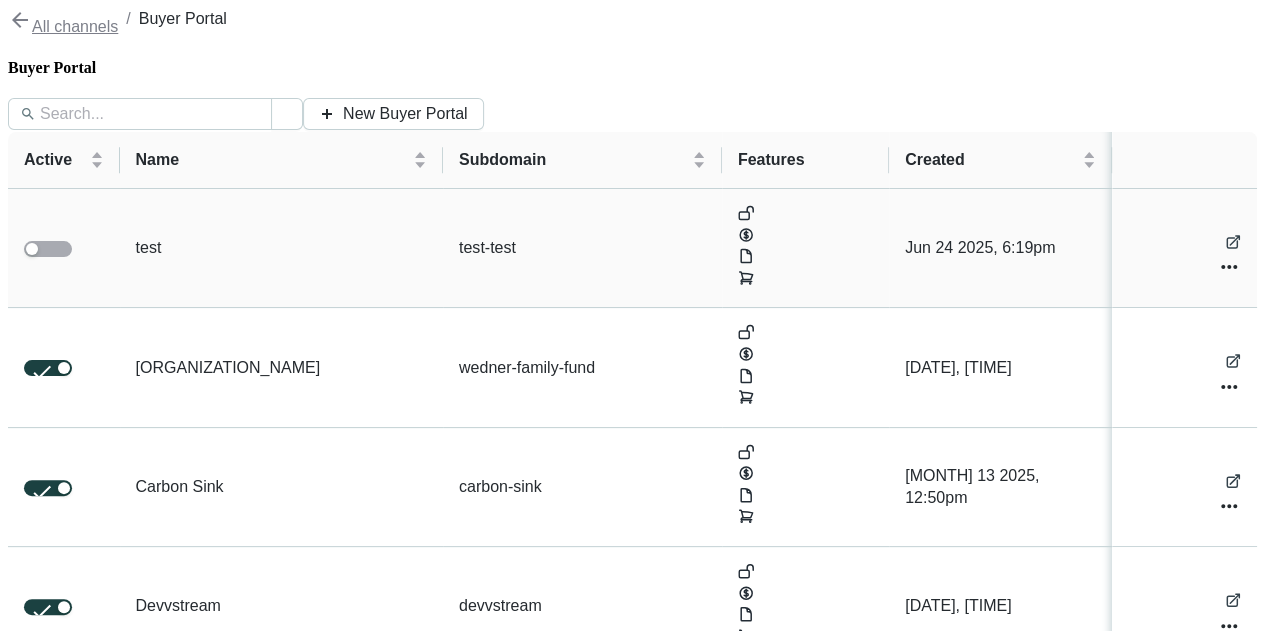 click on "test" at bounding box center (281, 248) 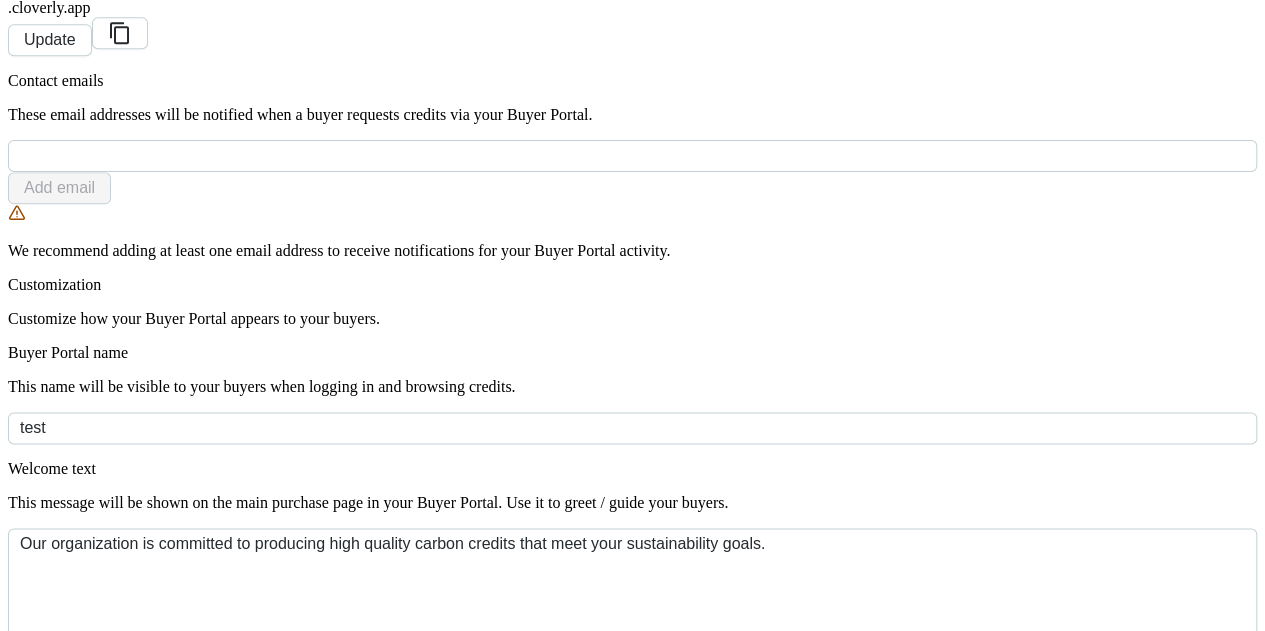 scroll, scrollTop: 1208, scrollLeft: 0, axis: vertical 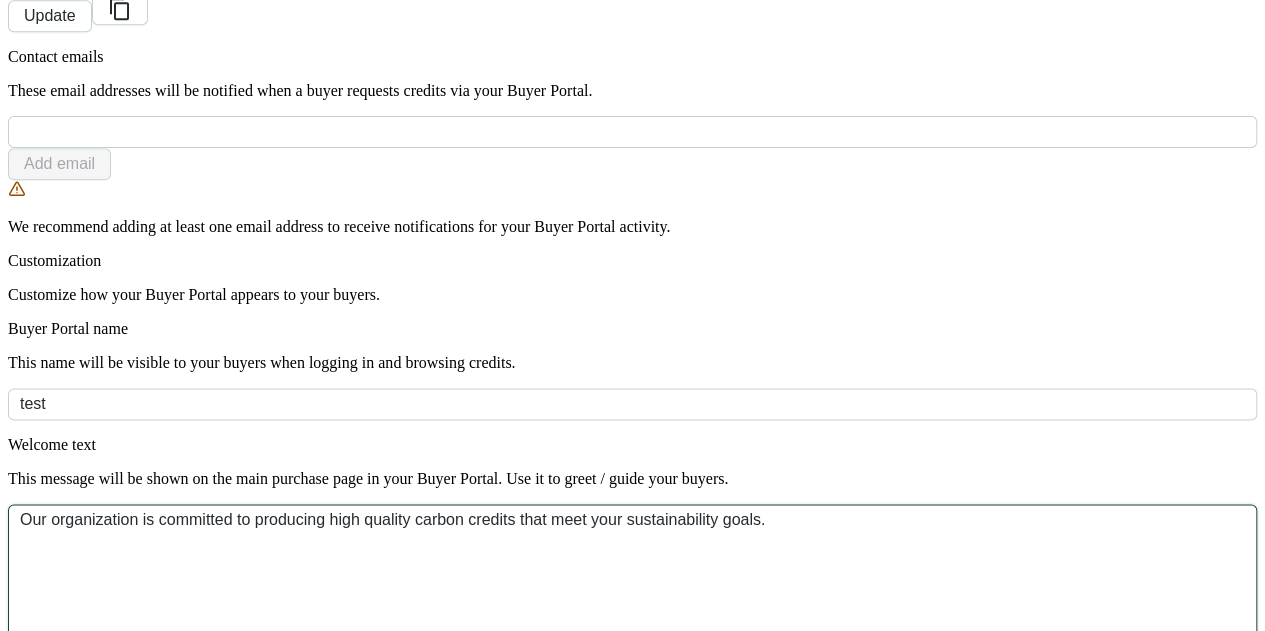 drag, startPoint x: 942, startPoint y: 325, endPoint x: 614, endPoint y: 291, distance: 329.75748 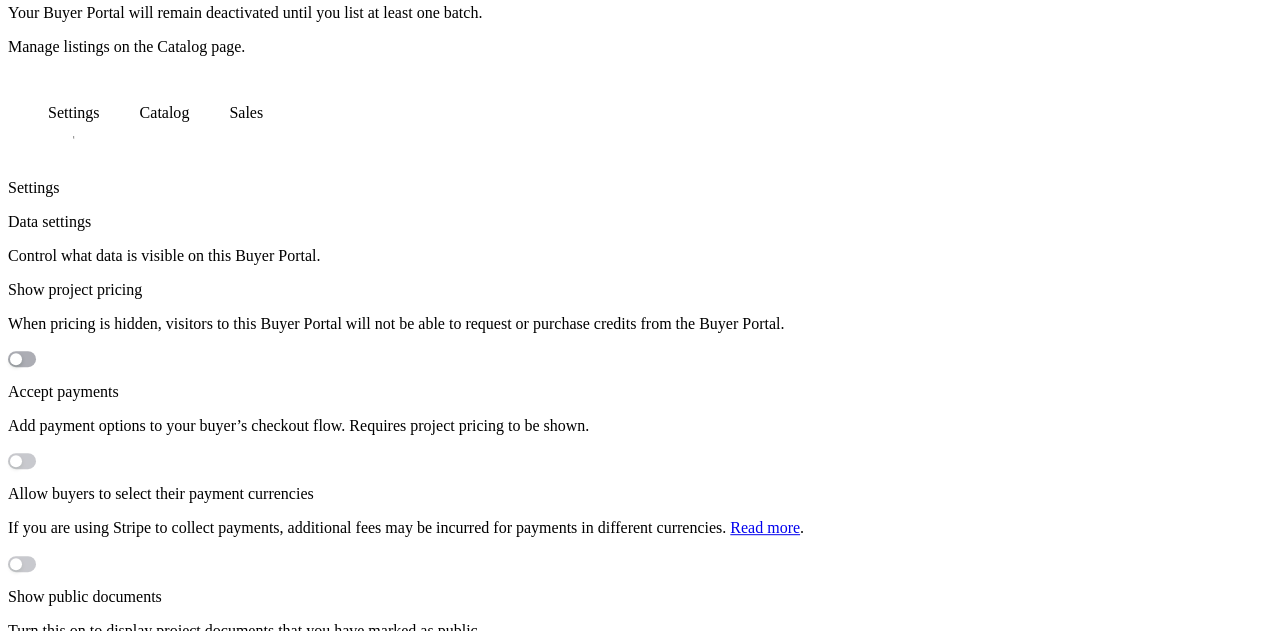 scroll, scrollTop: 0, scrollLeft: 0, axis: both 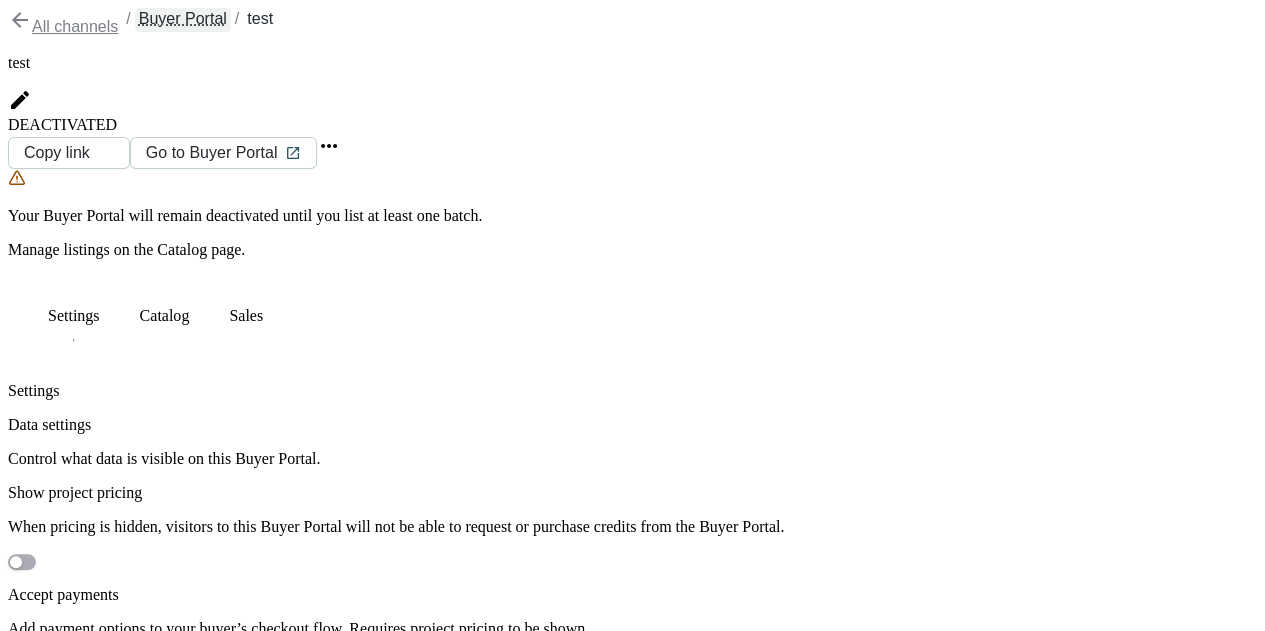 click on "Buyer Portal" at bounding box center [183, 20] 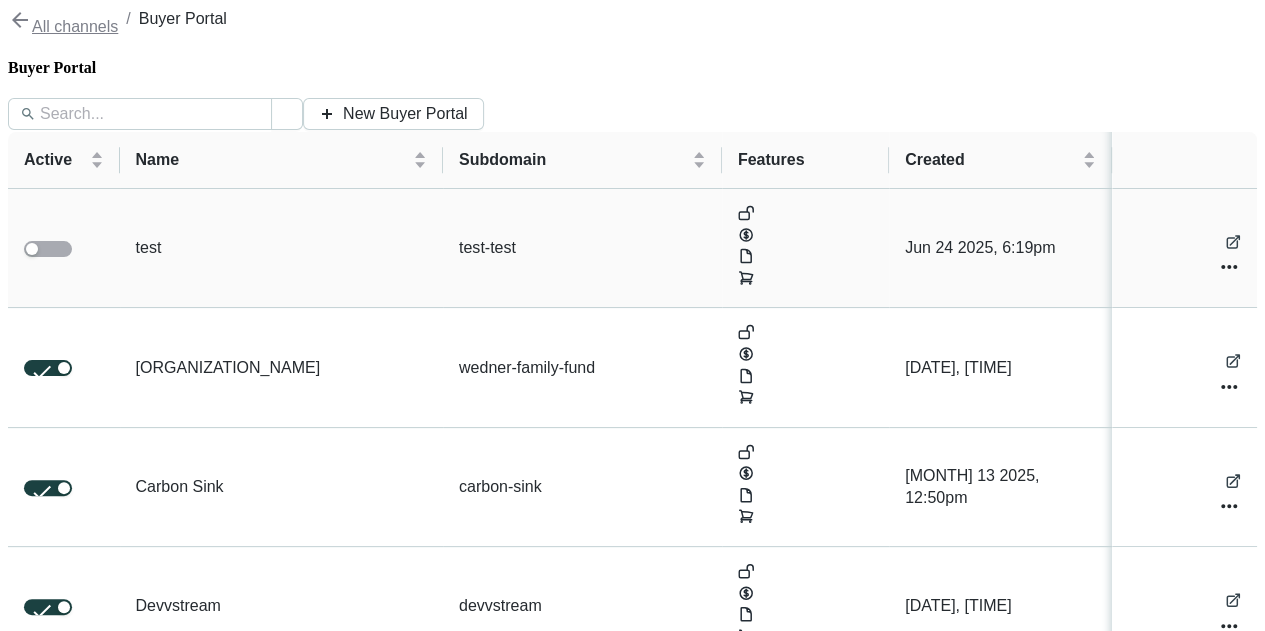 click on "test" at bounding box center [281, 248] 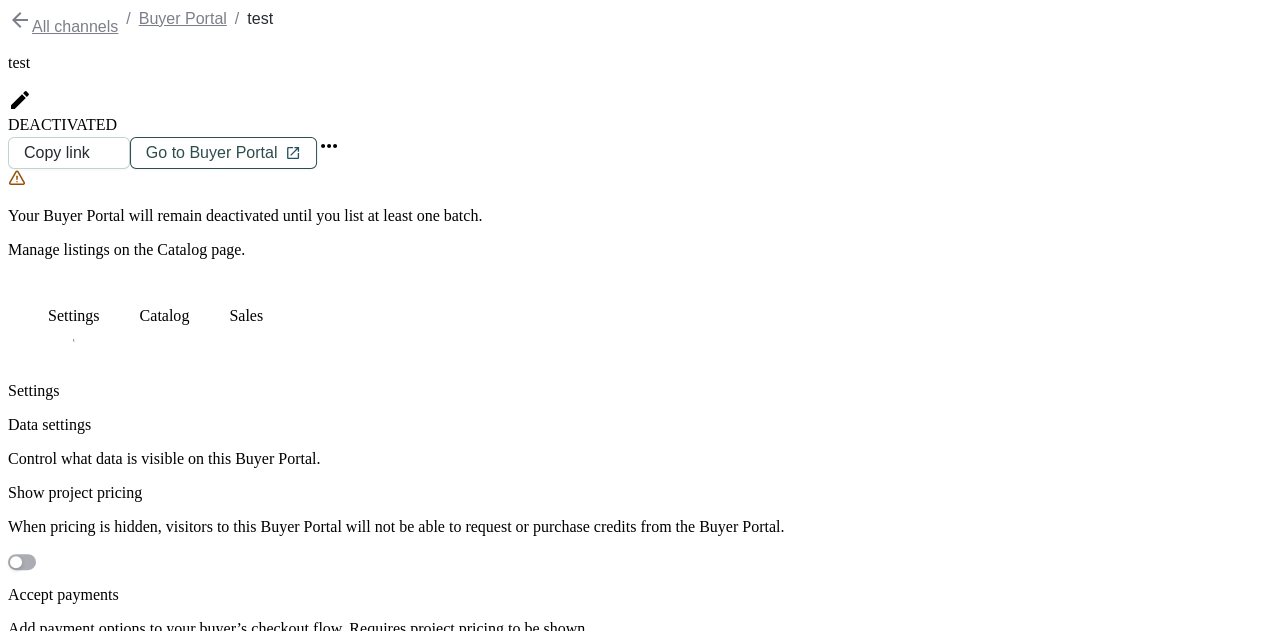 click on "Go to Buyer Portal" at bounding box center [224, 153] 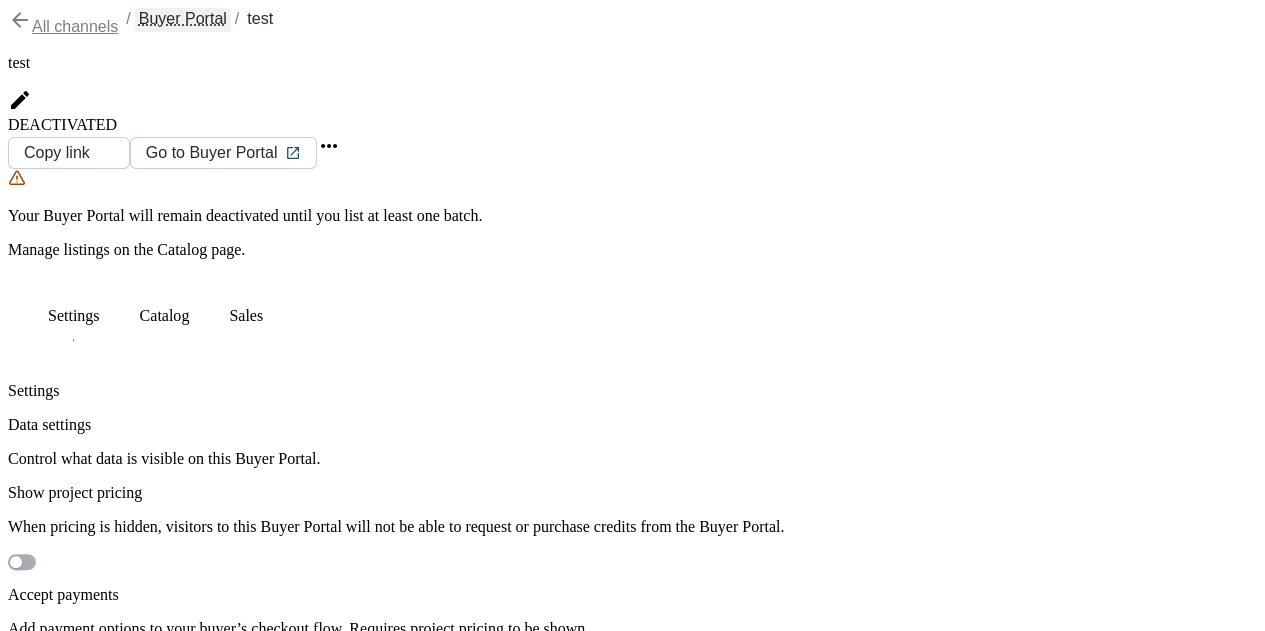 click on "Buyer Portal" at bounding box center (183, 20) 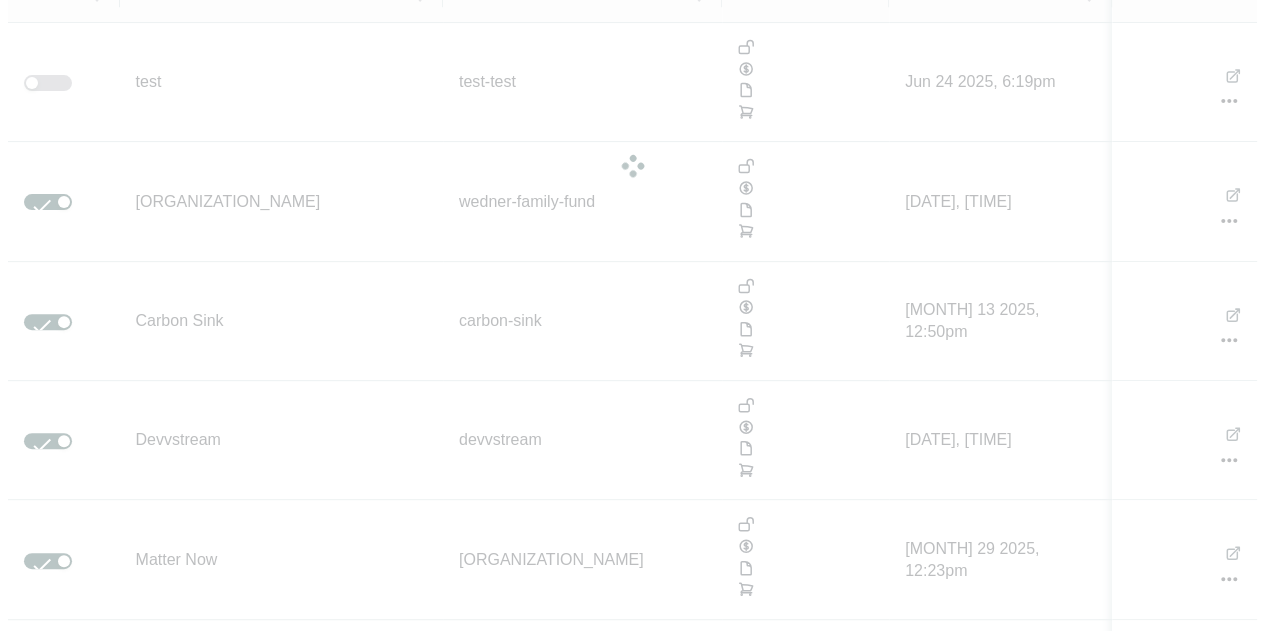 scroll, scrollTop: 168, scrollLeft: 0, axis: vertical 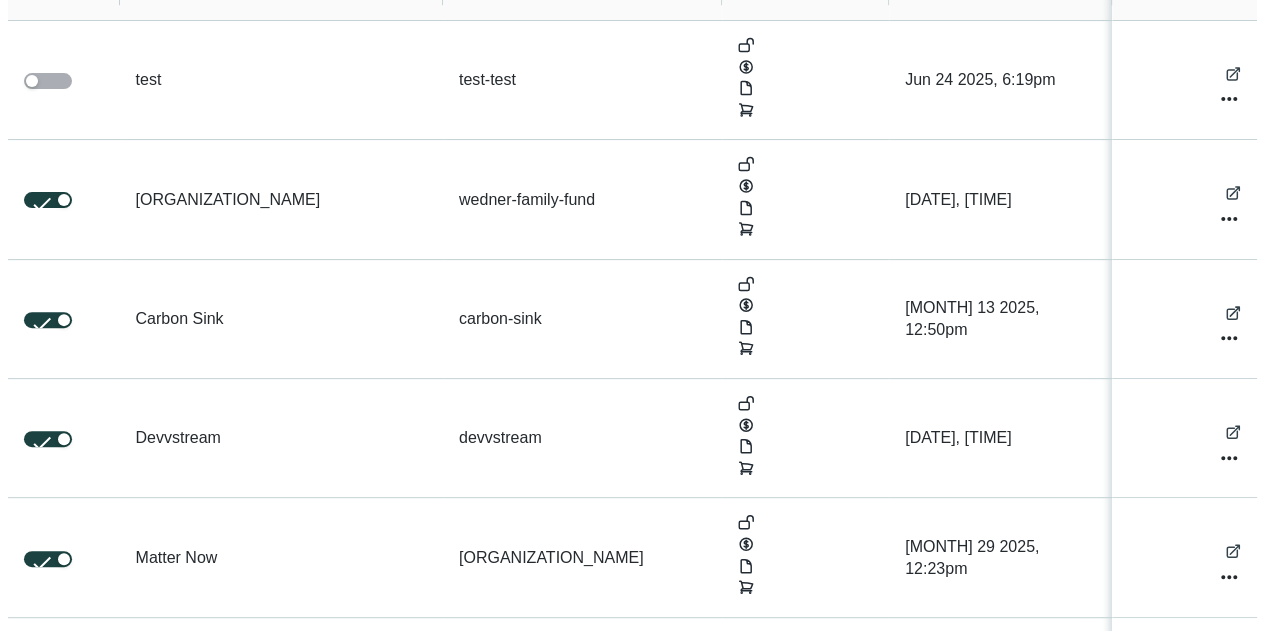 click on "[ORGANIZATION_NAME]" at bounding box center [281, 916] 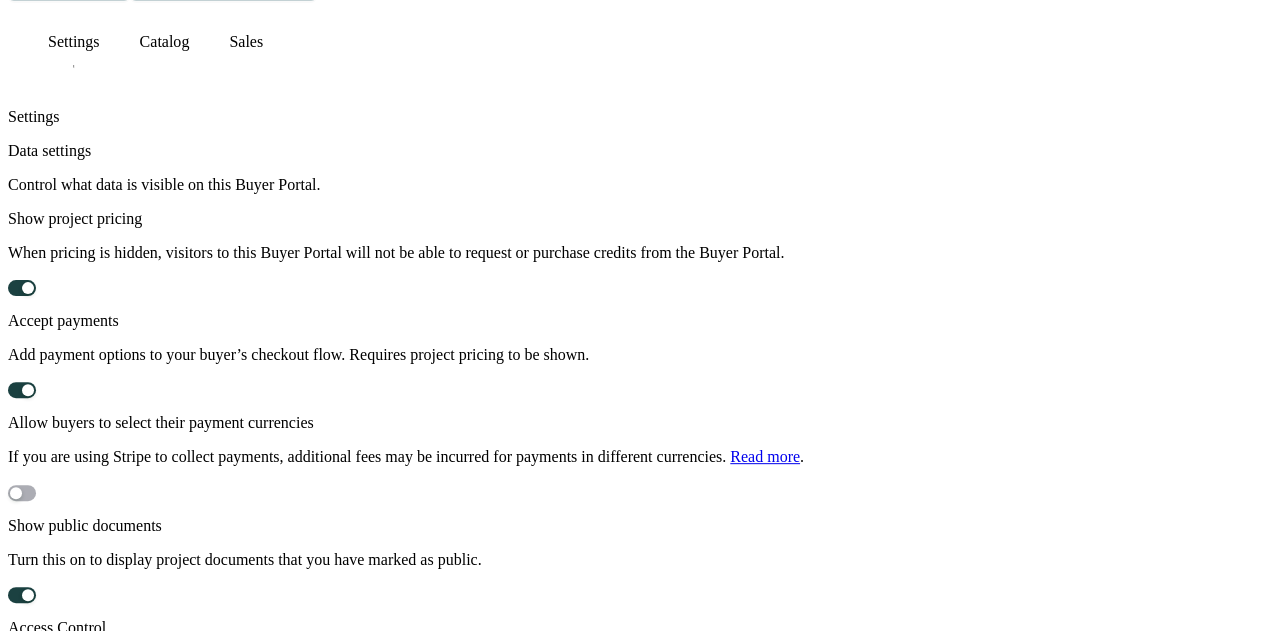 scroll, scrollTop: 0, scrollLeft: 0, axis: both 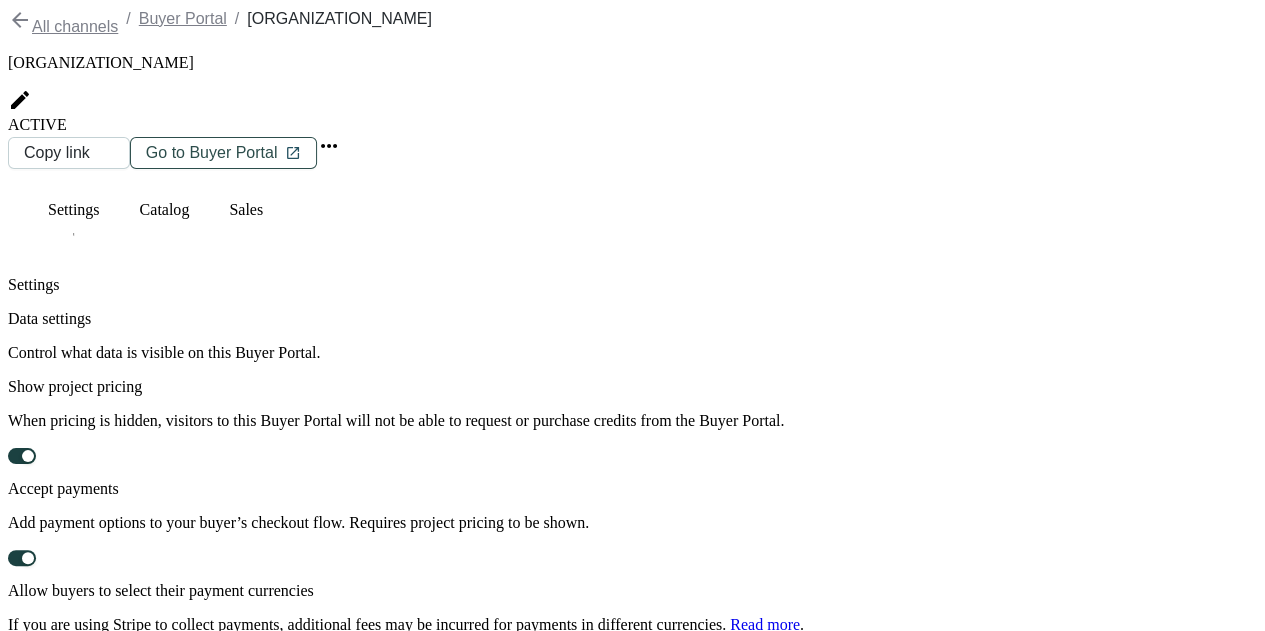 click on "Go to Buyer Portal" at bounding box center [212, 153] 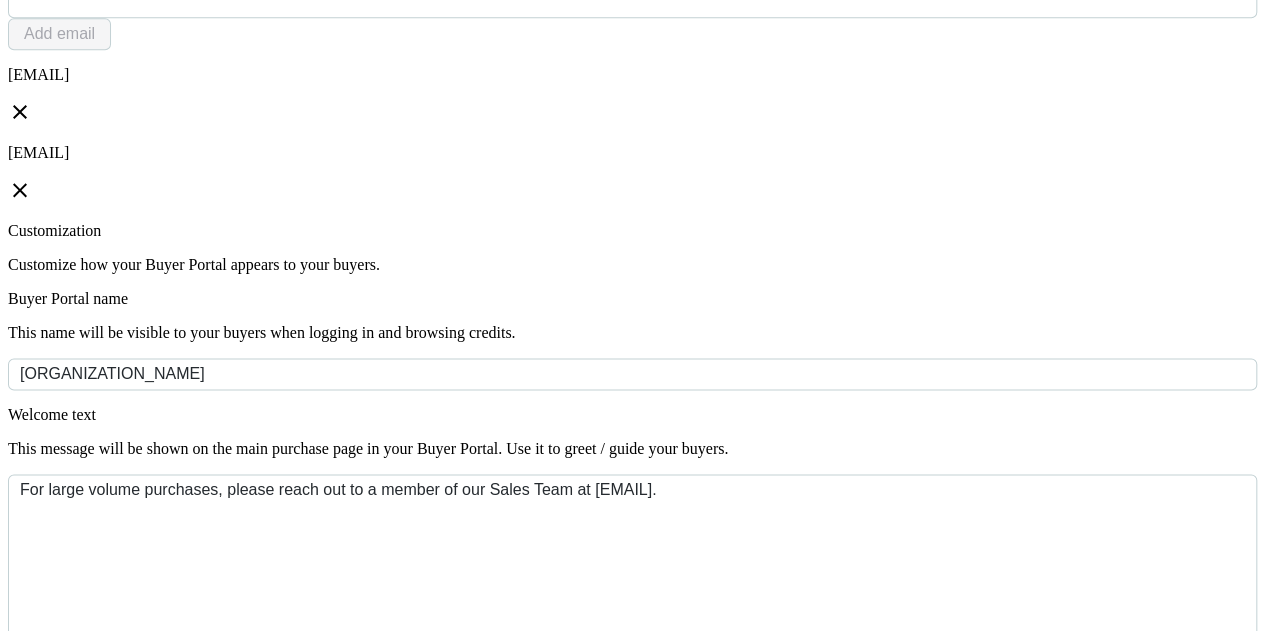 scroll, scrollTop: 1236, scrollLeft: 0, axis: vertical 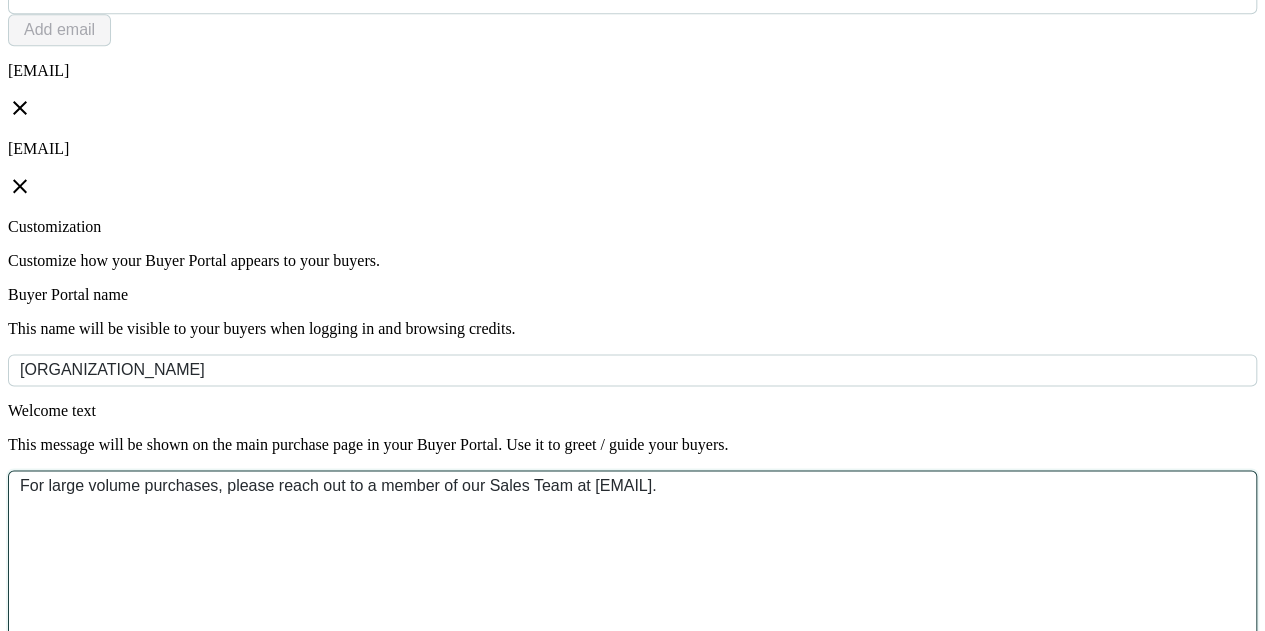click on "For large volume purchases, please reach out to a member of our Sales Team at [EMAIL]." at bounding box center (632, 582) 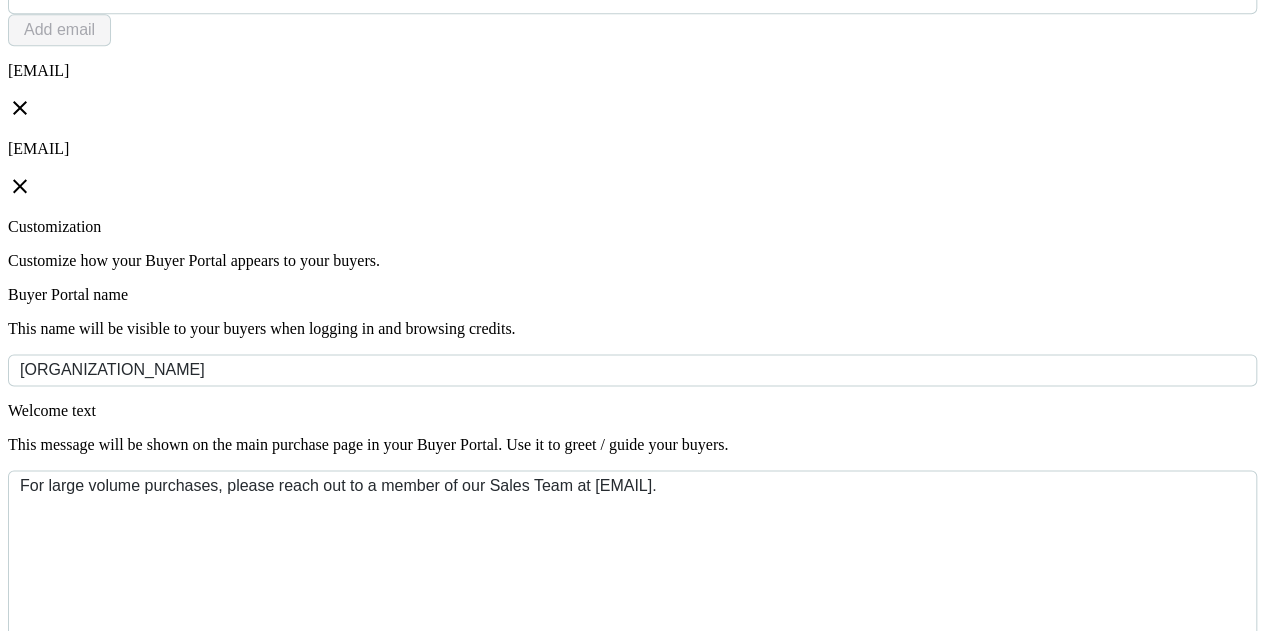 click on "Inventory" at bounding box center [63, 958] 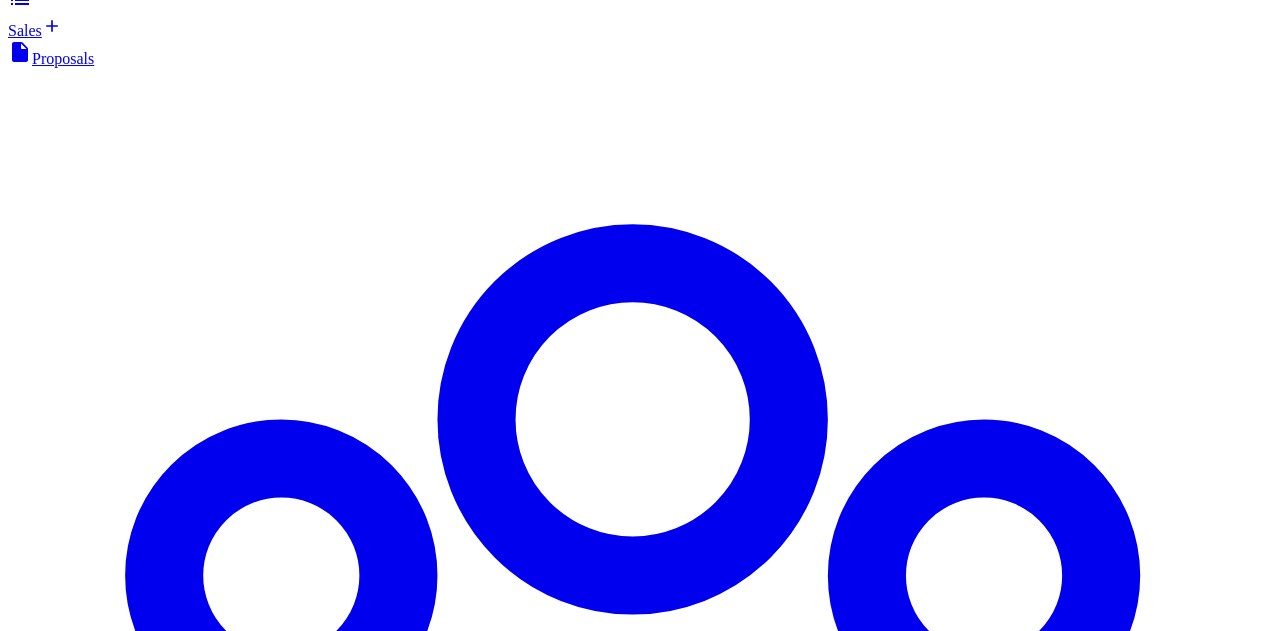 scroll, scrollTop: 0, scrollLeft: 0, axis: both 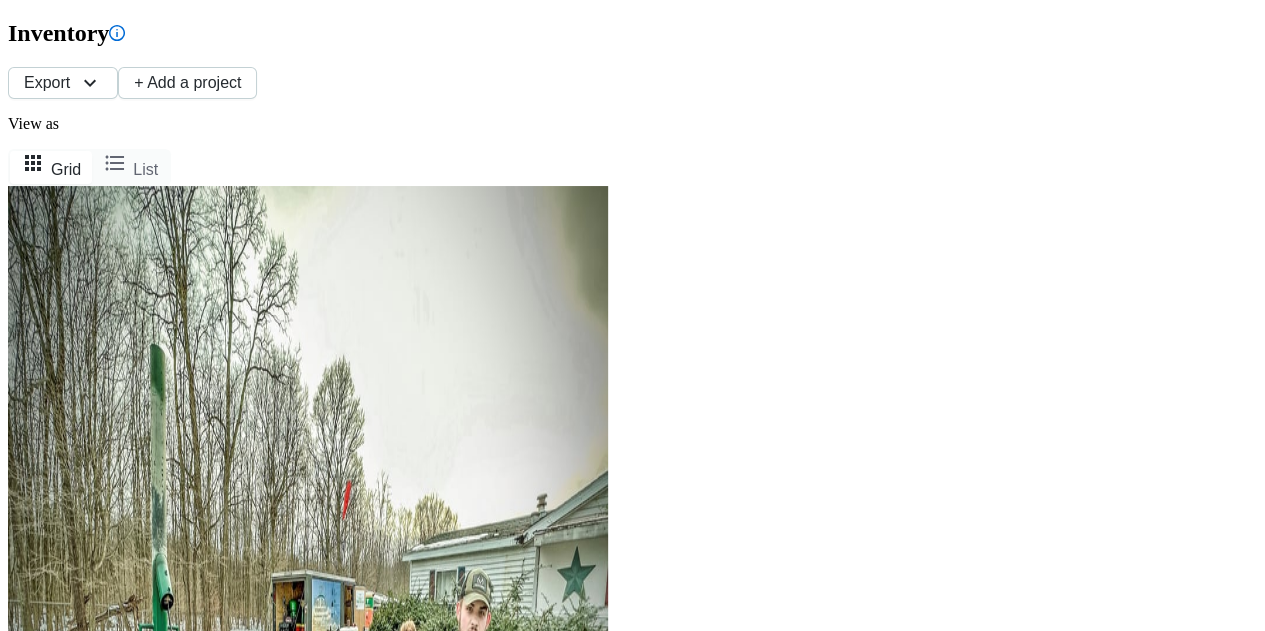 click at bounding box center (308, 686) 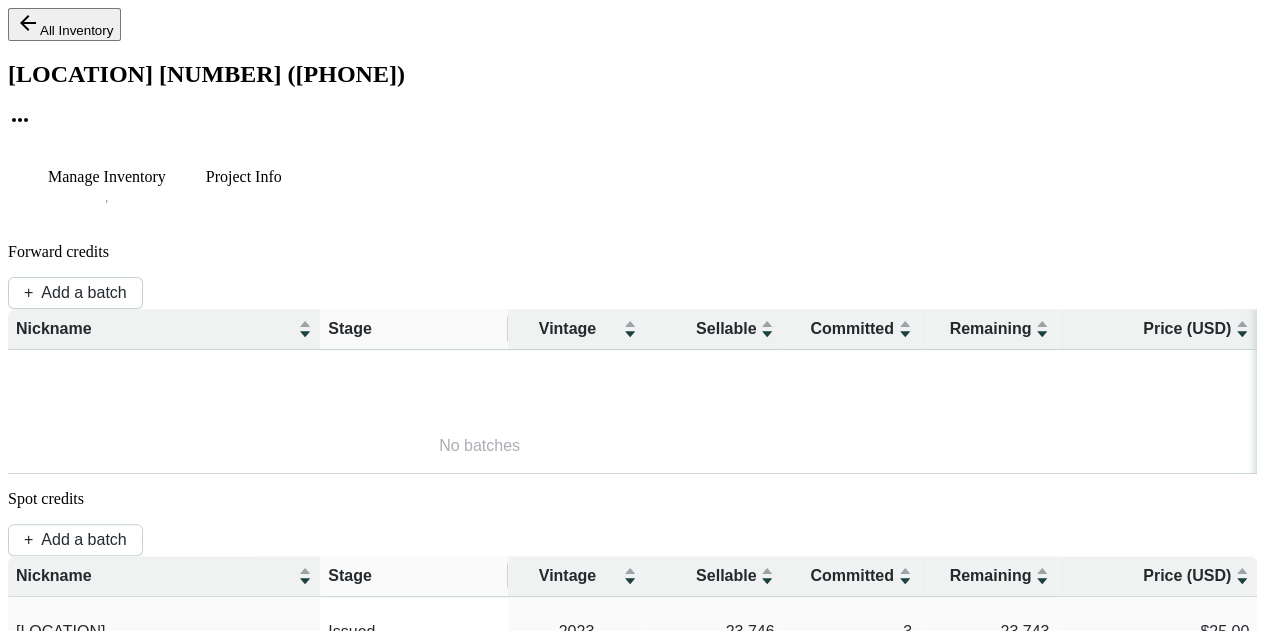 click on "Project Info" at bounding box center (107, 177) 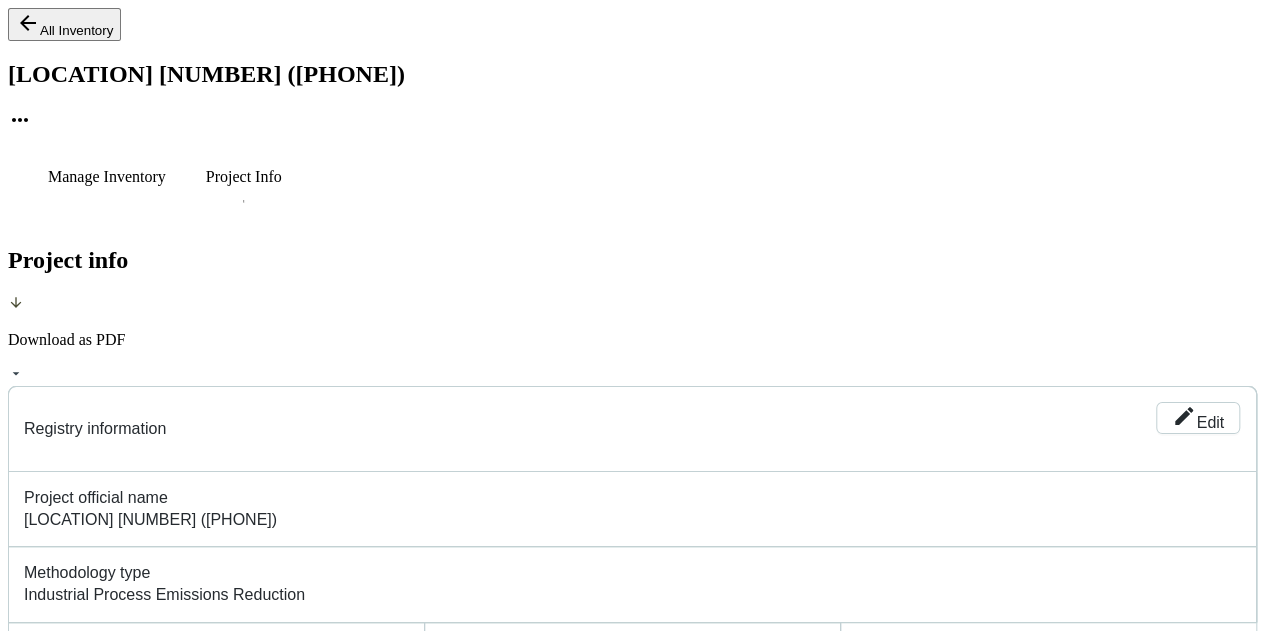 scroll, scrollTop: 200, scrollLeft: 0, axis: vertical 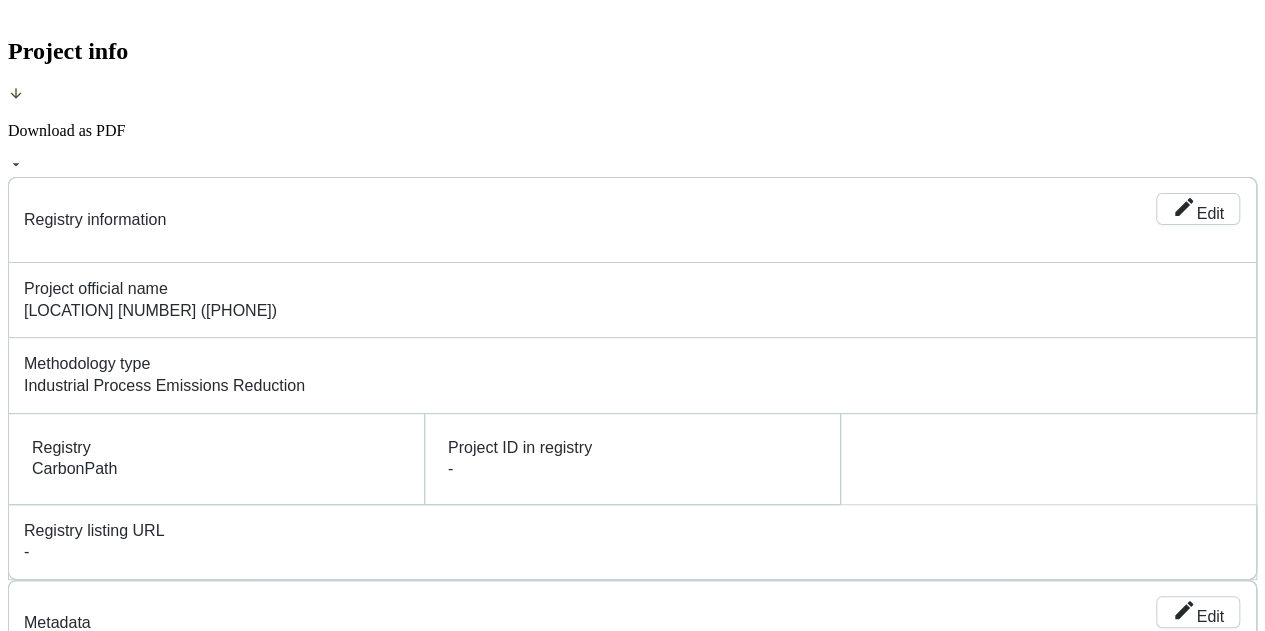click on "Sales" at bounding box center (632, 2702) 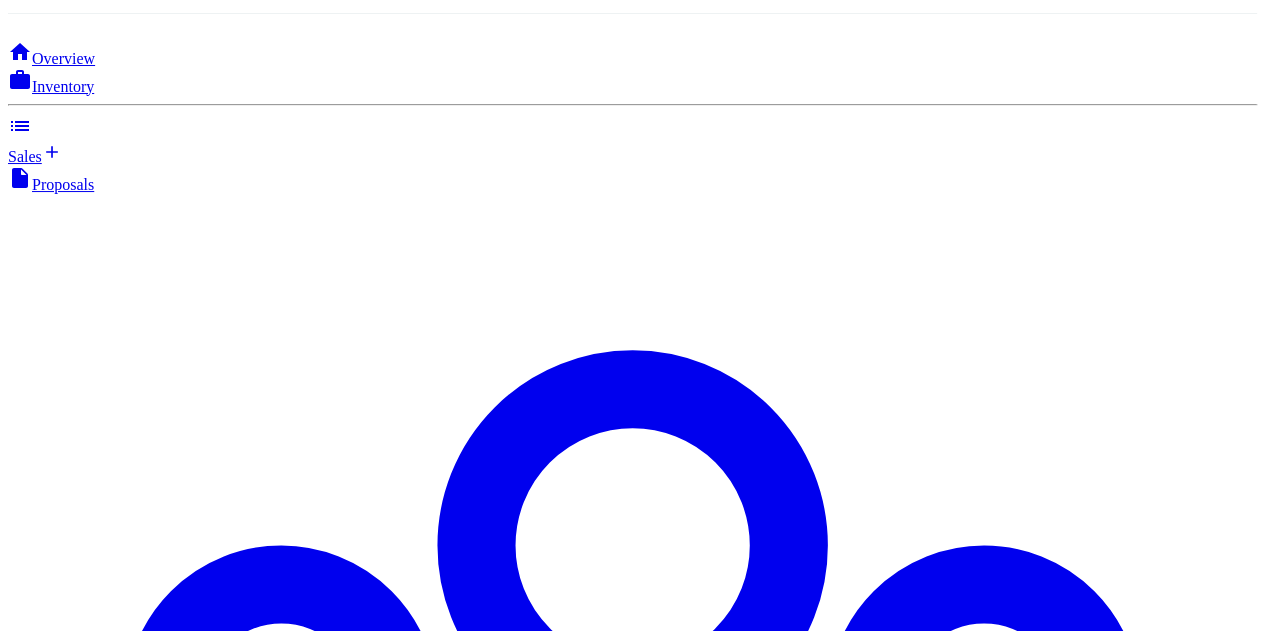 scroll, scrollTop: 0, scrollLeft: 0, axis: both 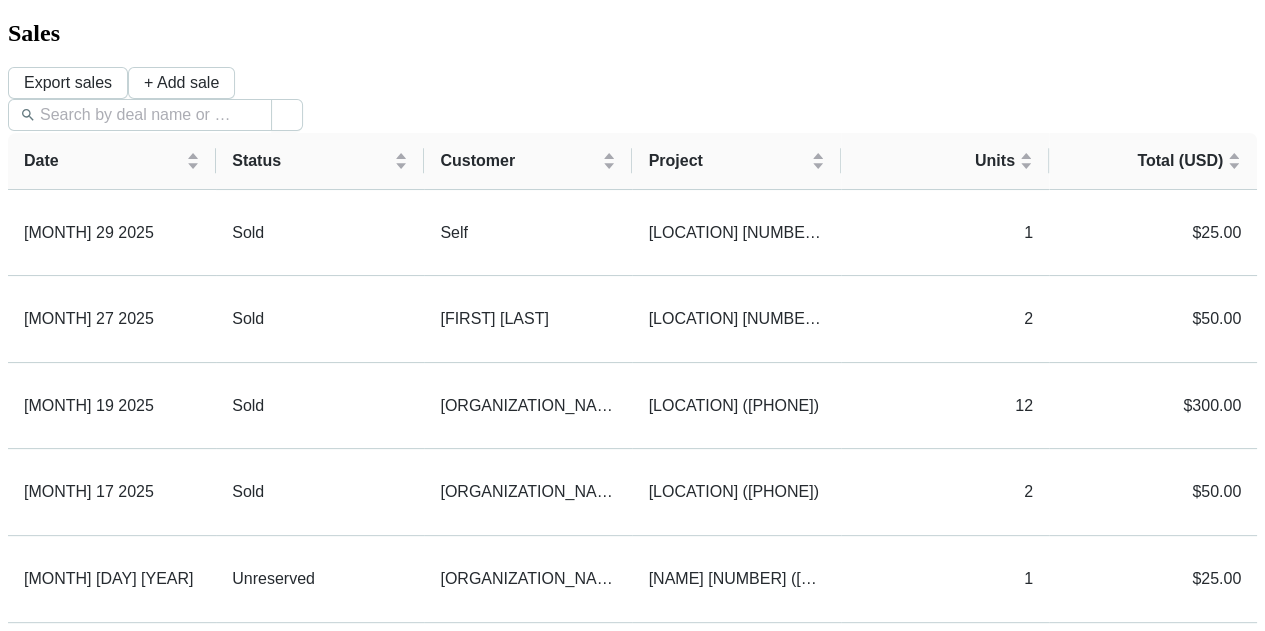 click on "Settings" at bounding box center (58, 2684) 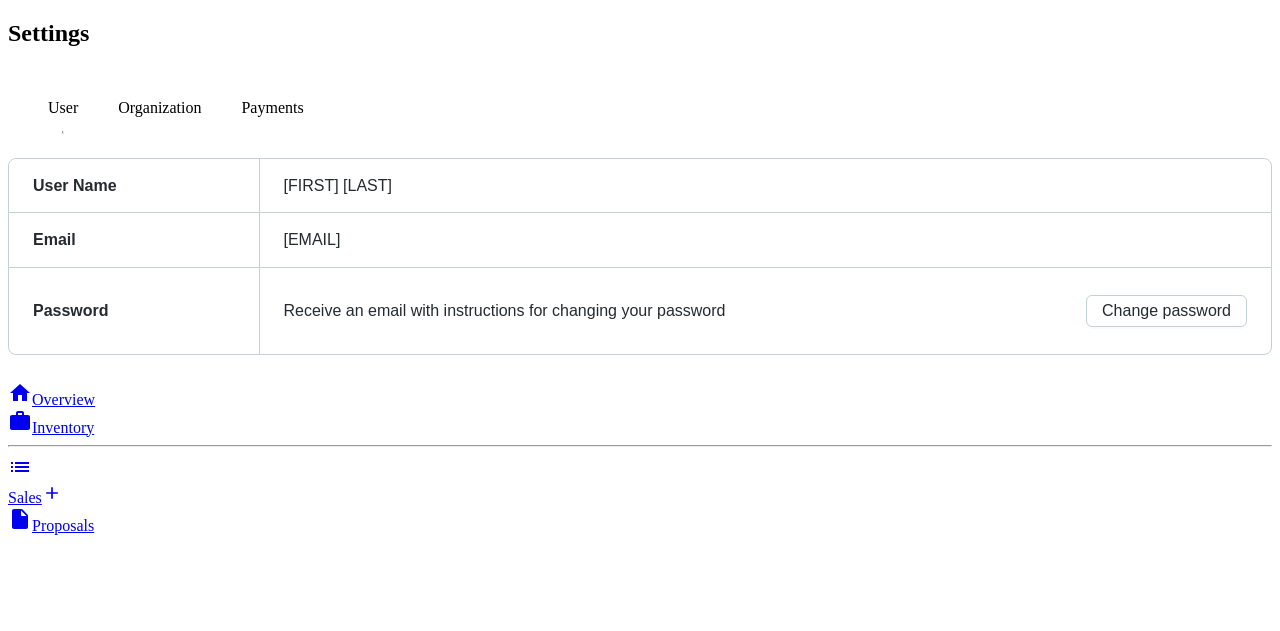 click on "User Organization Payments" at bounding box center [640, 112] 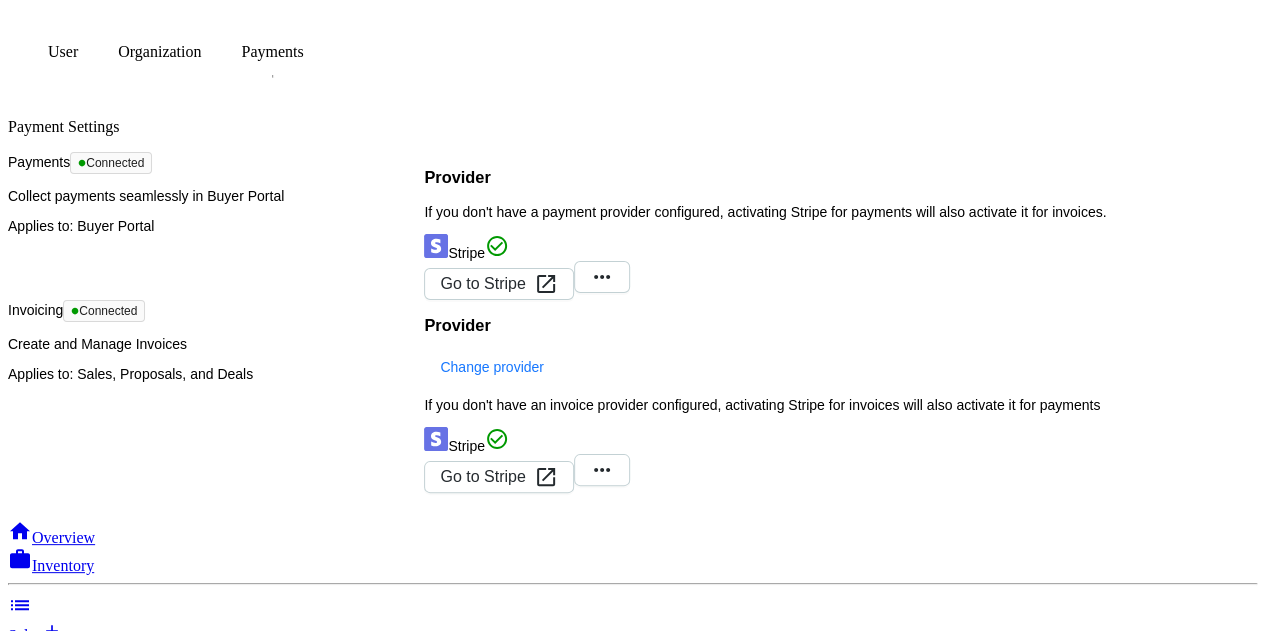 scroll, scrollTop: 72, scrollLeft: 0, axis: vertical 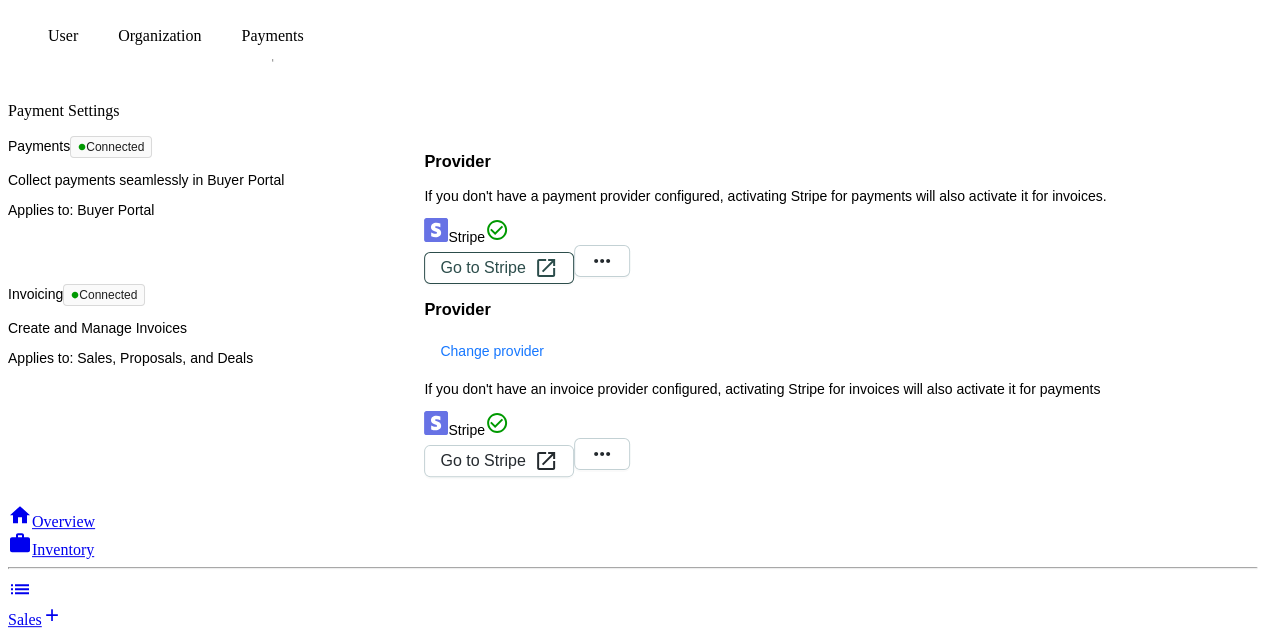 click on "Go to Stripe" at bounding box center [482, 268] 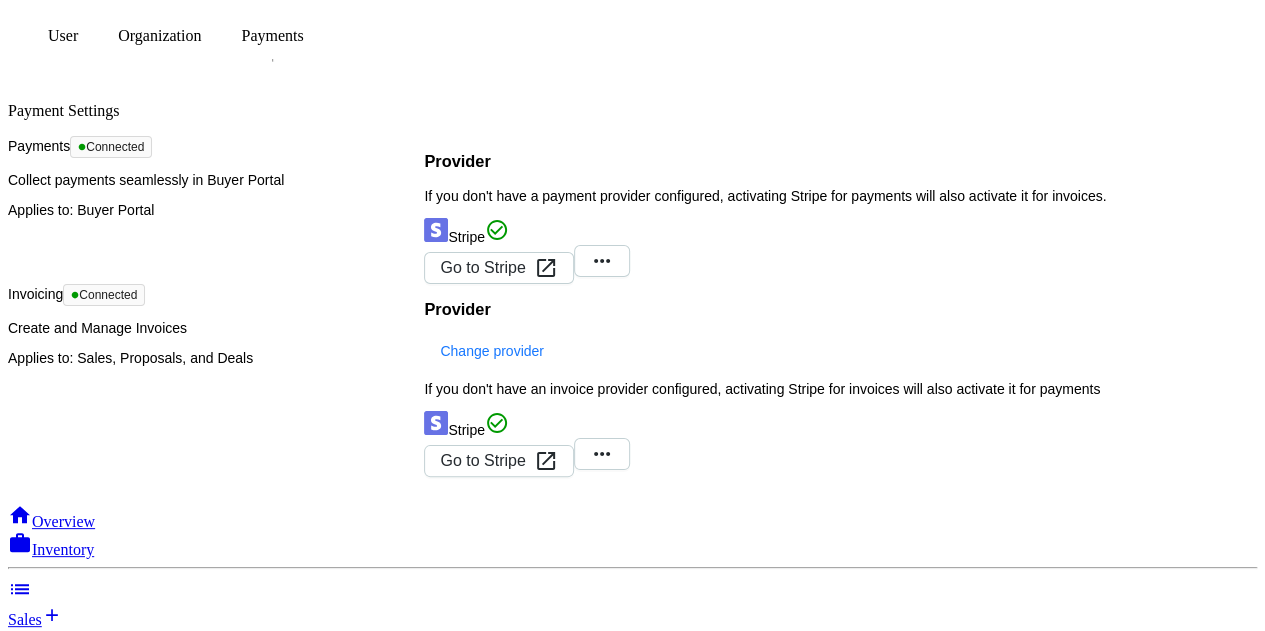 click on "Sales" at bounding box center [25, 619] 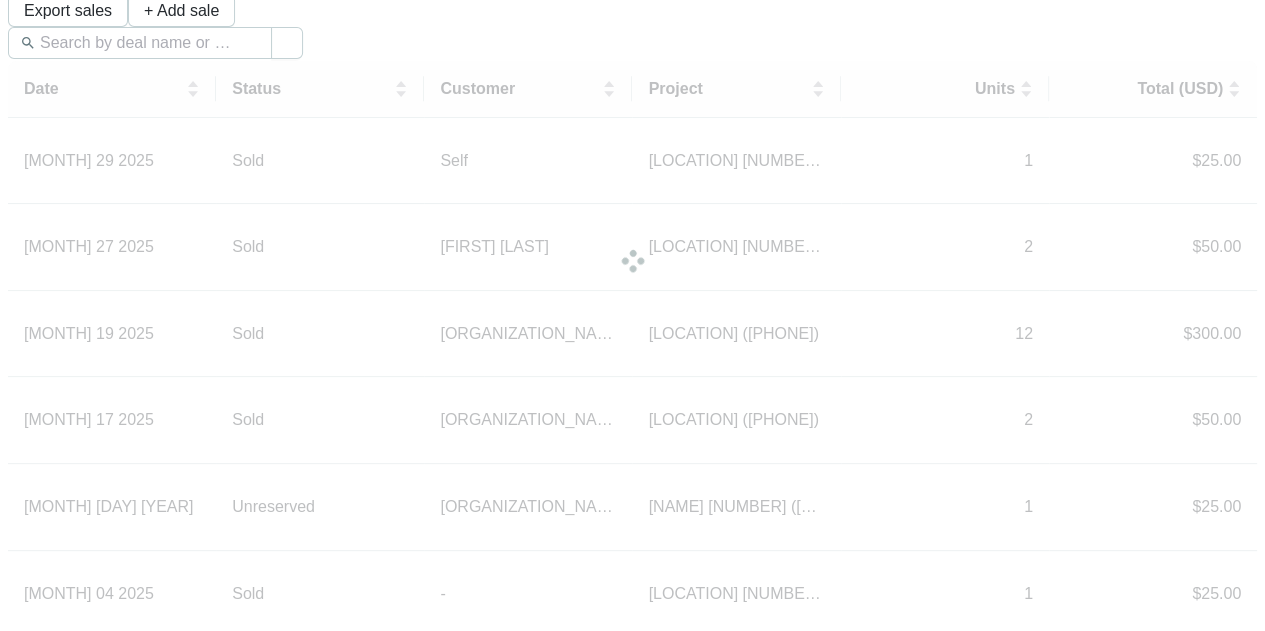 scroll, scrollTop: 0, scrollLeft: 0, axis: both 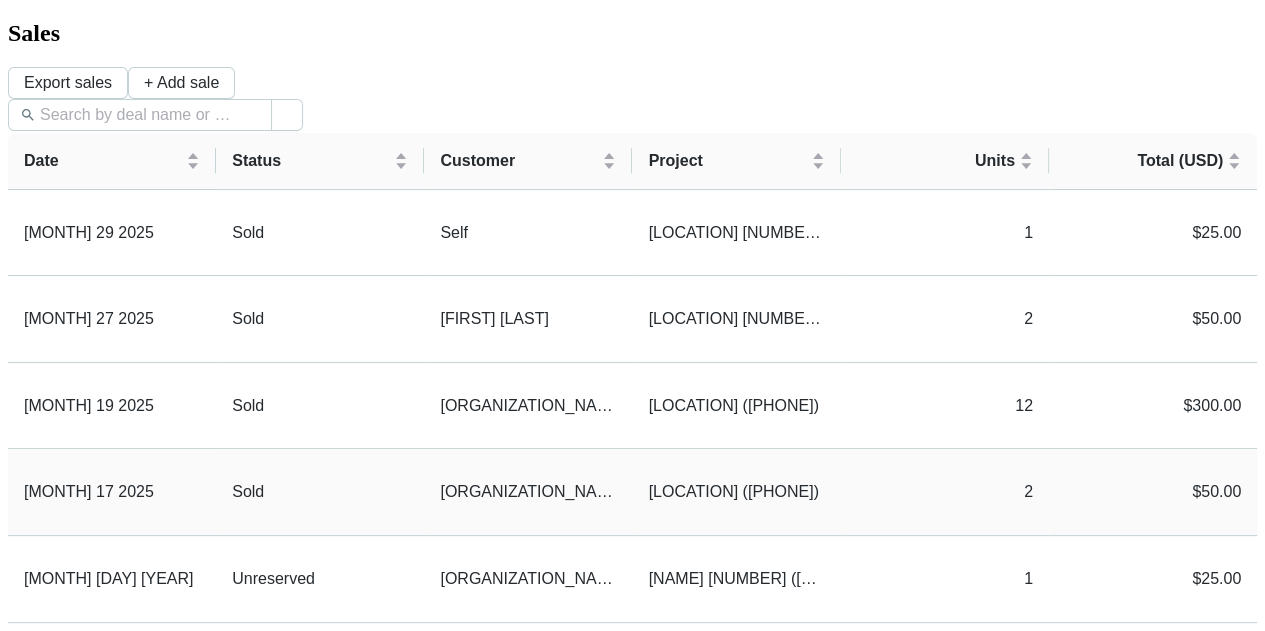 click on "[ORGANIZATION_NAME]" at bounding box center (528, 492) 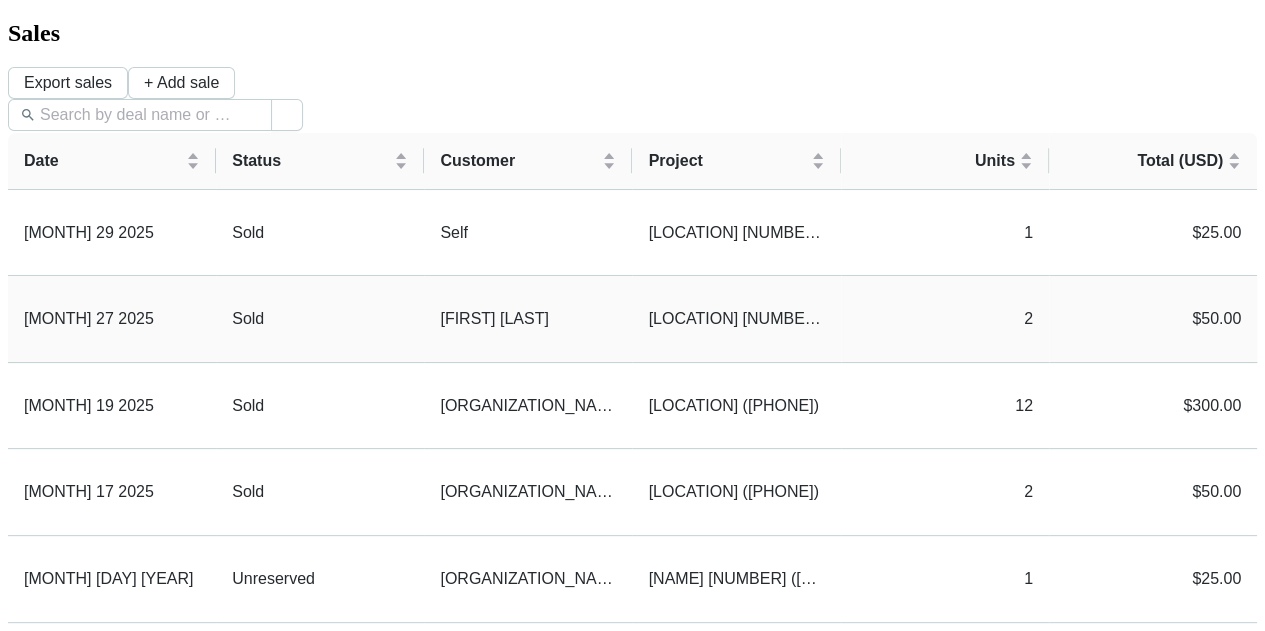 click on "[FIRST] [LAST]" at bounding box center (528, 319) 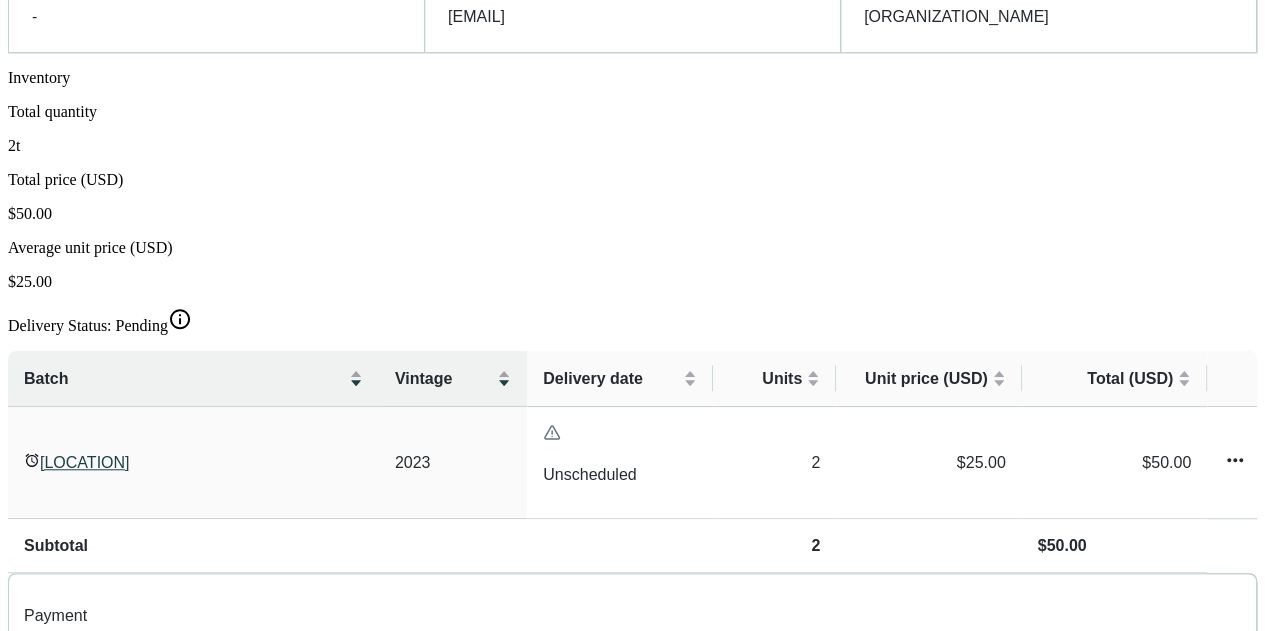 scroll, scrollTop: 0, scrollLeft: 0, axis: both 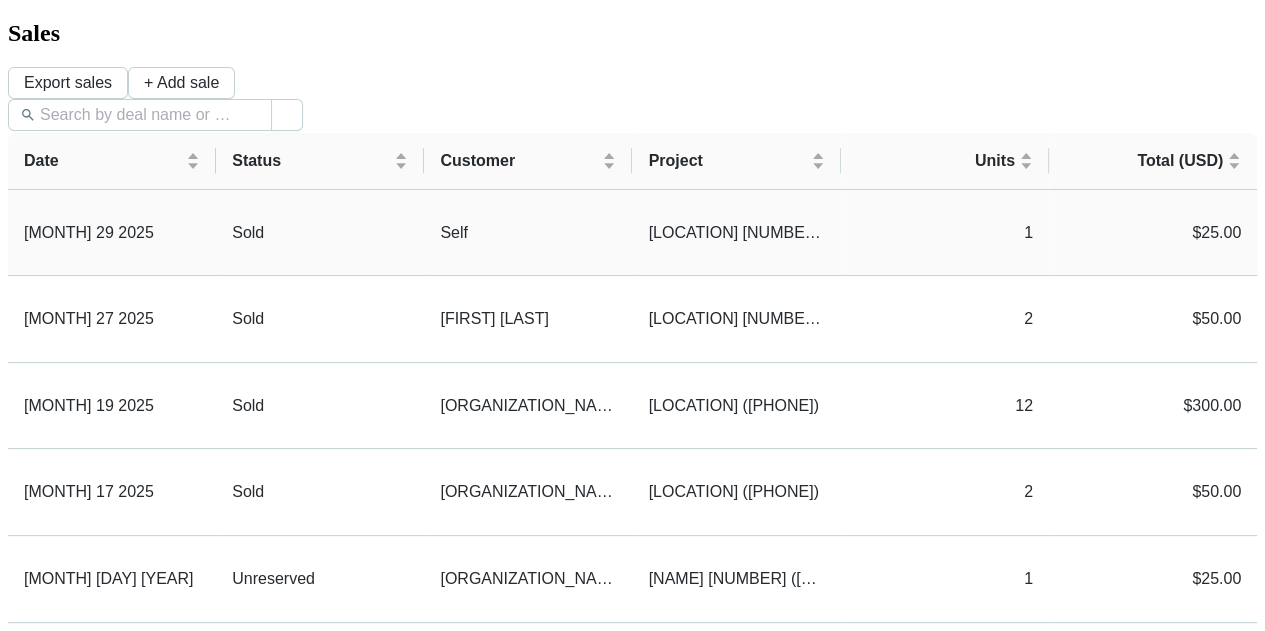 click on "Self" at bounding box center [528, 233] 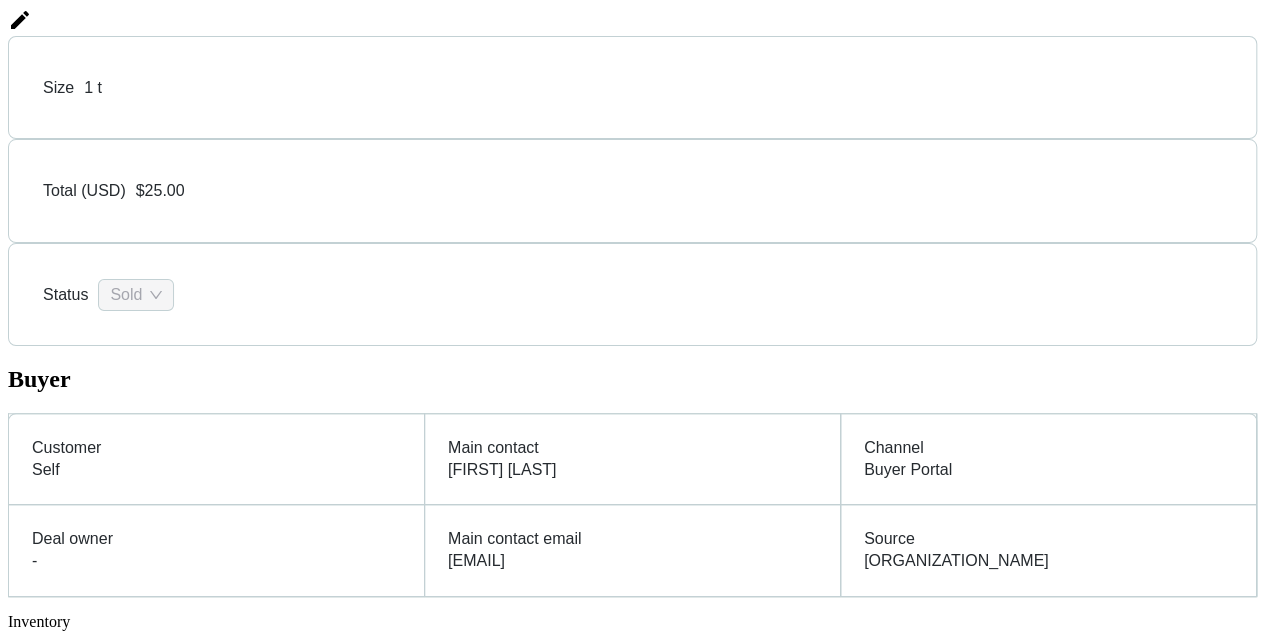 scroll, scrollTop: 0, scrollLeft: 0, axis: both 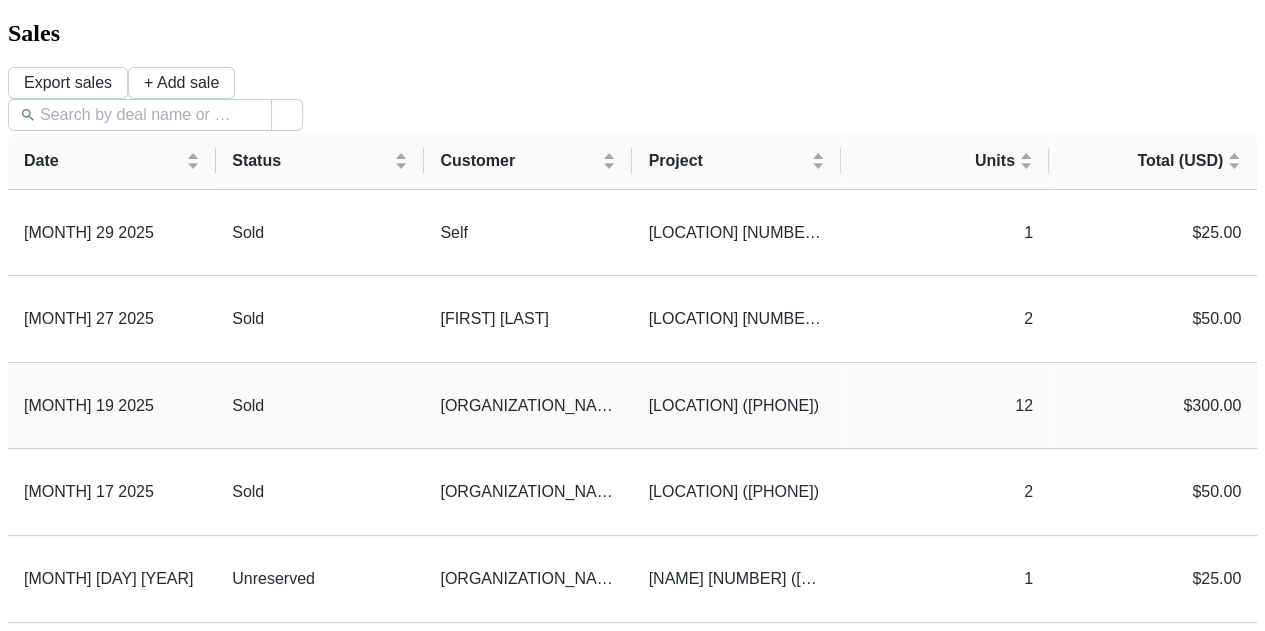click on "[ORGANIZATION_NAME]" at bounding box center [528, 406] 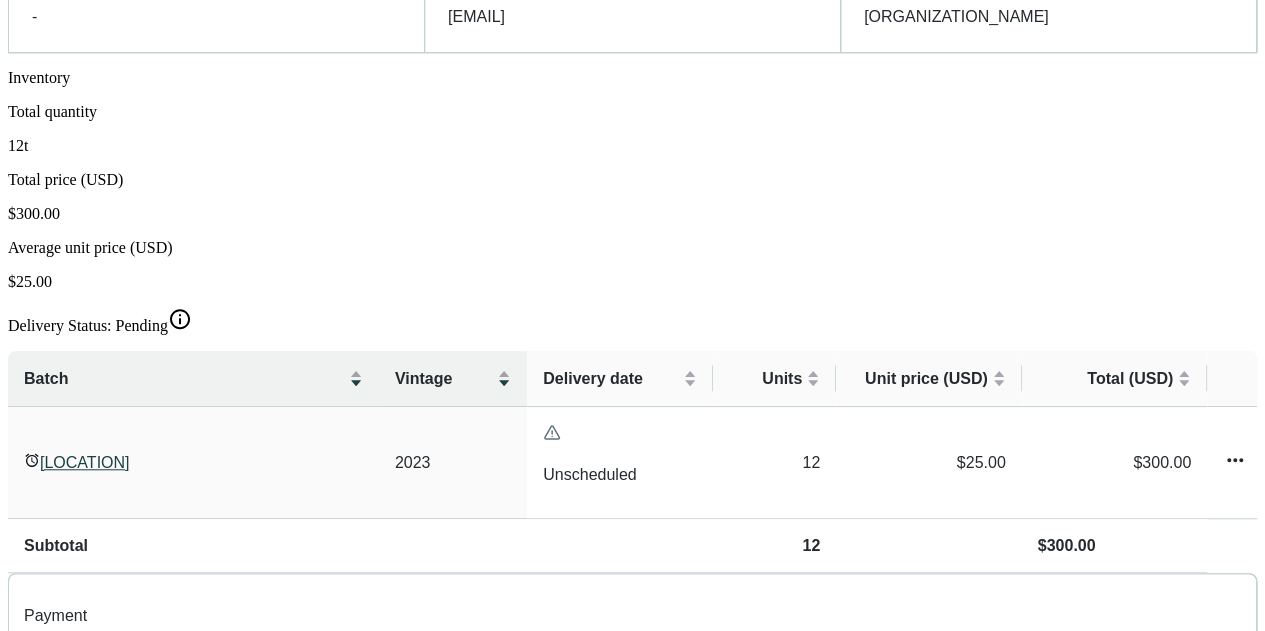 scroll, scrollTop: 0, scrollLeft: 0, axis: both 